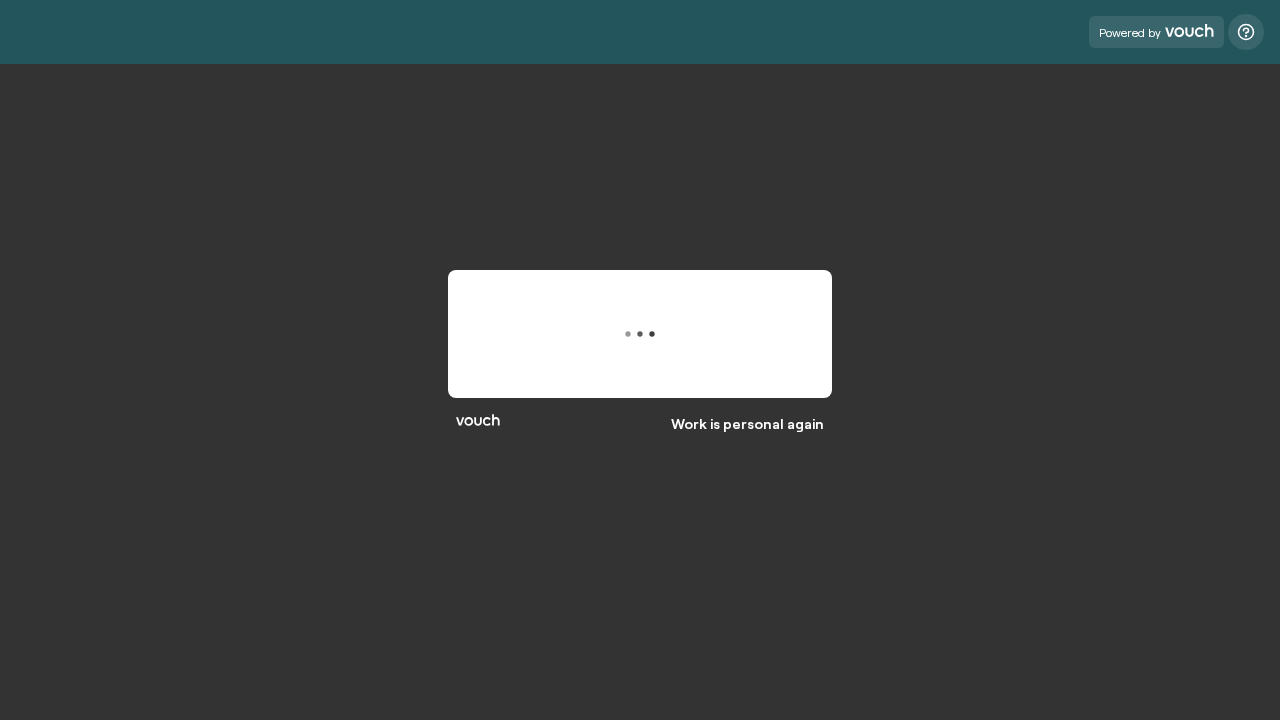 scroll, scrollTop: 0, scrollLeft: 0, axis: both 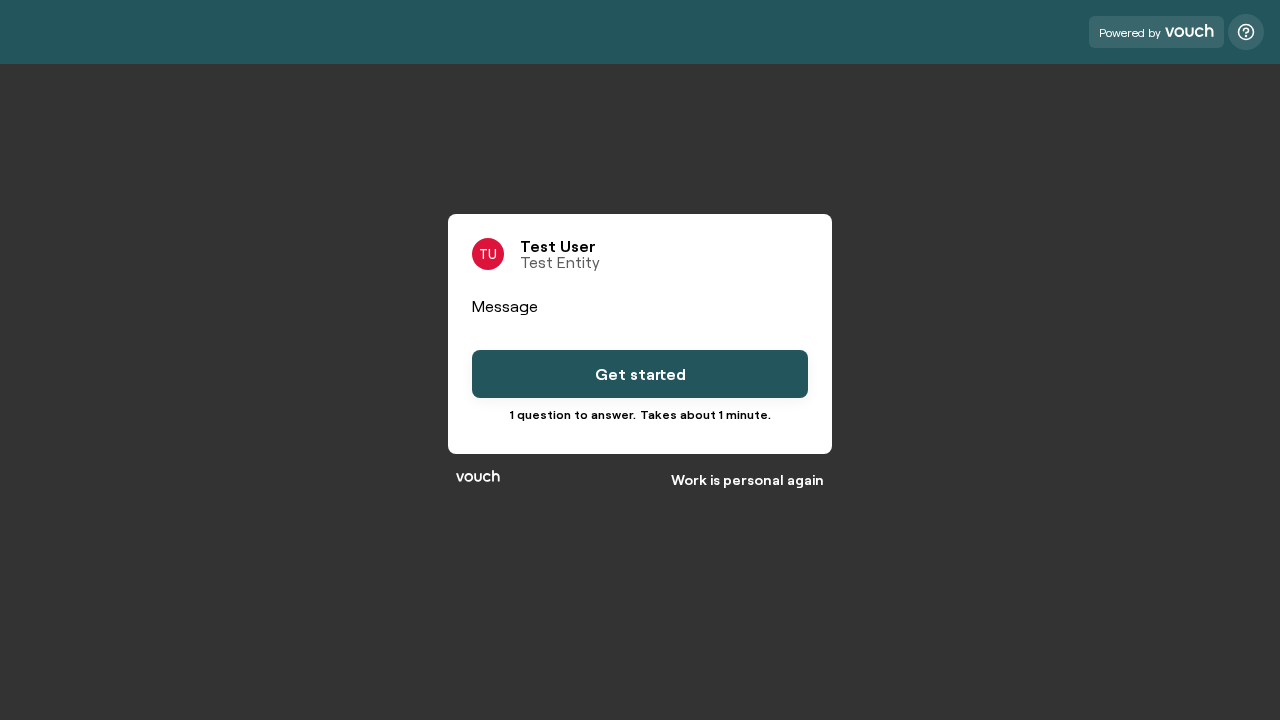 click on "Get started" at bounding box center [640, 374] 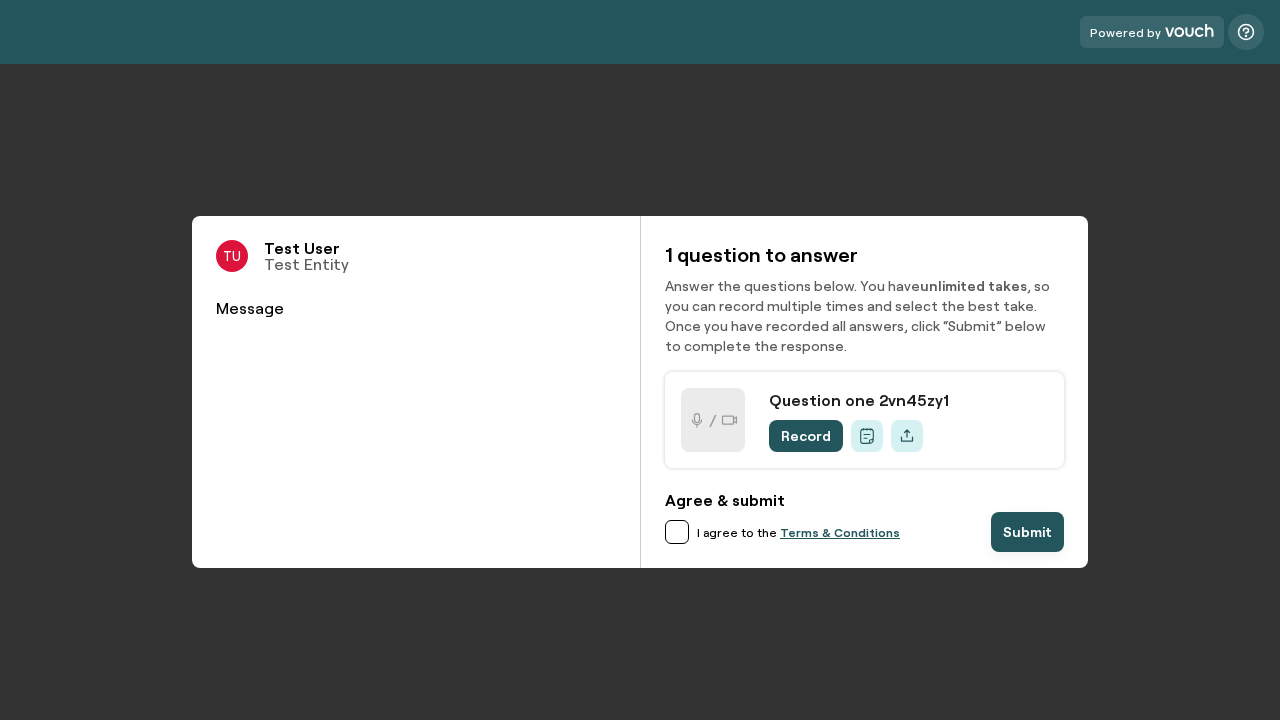 scroll, scrollTop: 0, scrollLeft: 0, axis: both 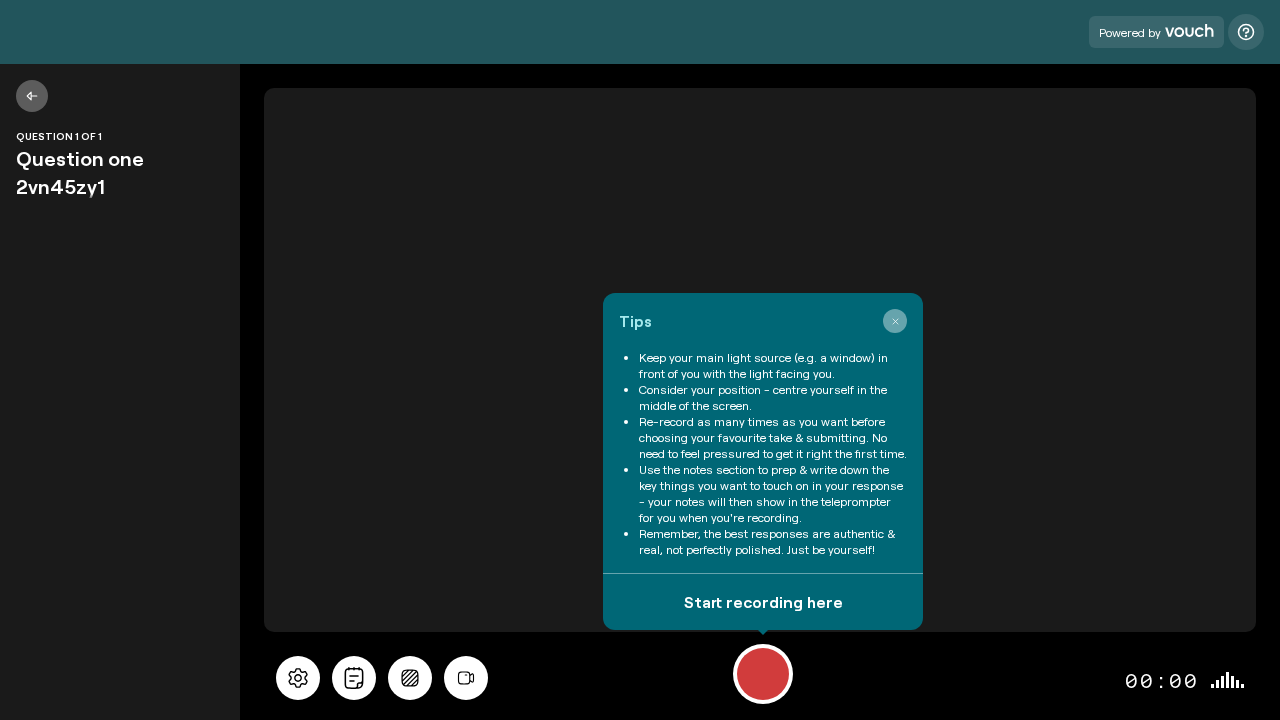 click 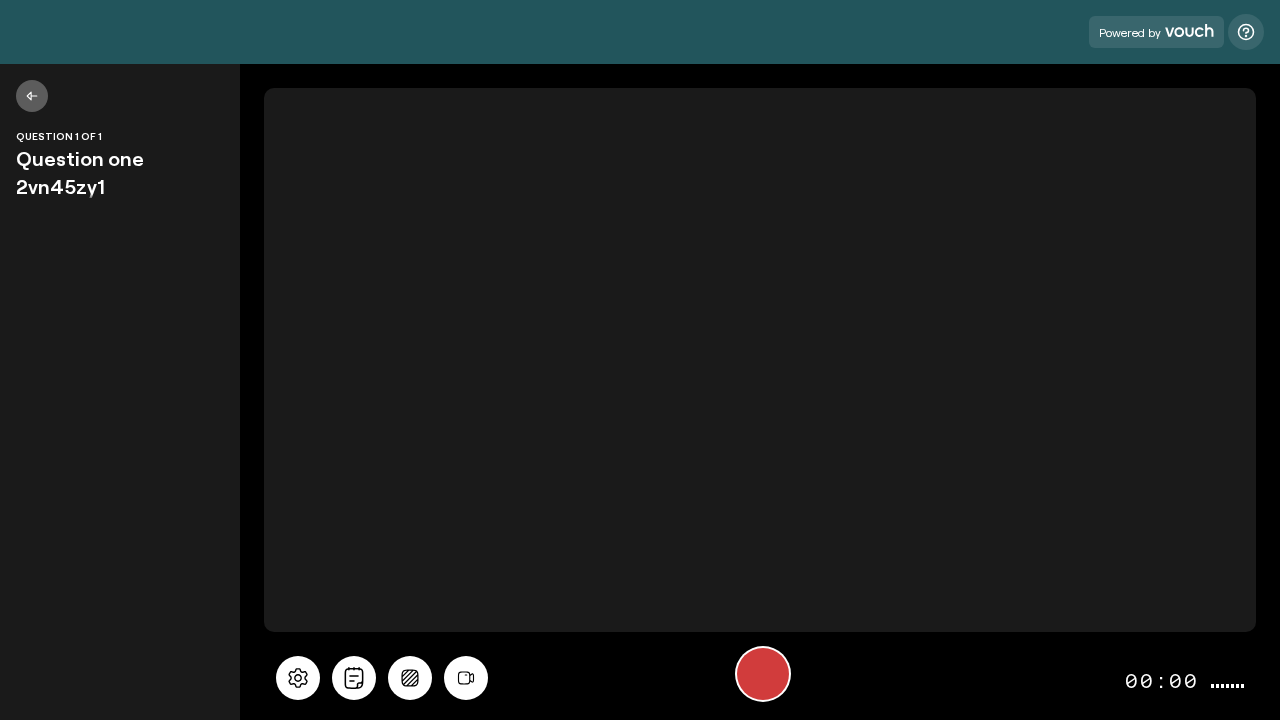 click at bounding box center [763, 674] 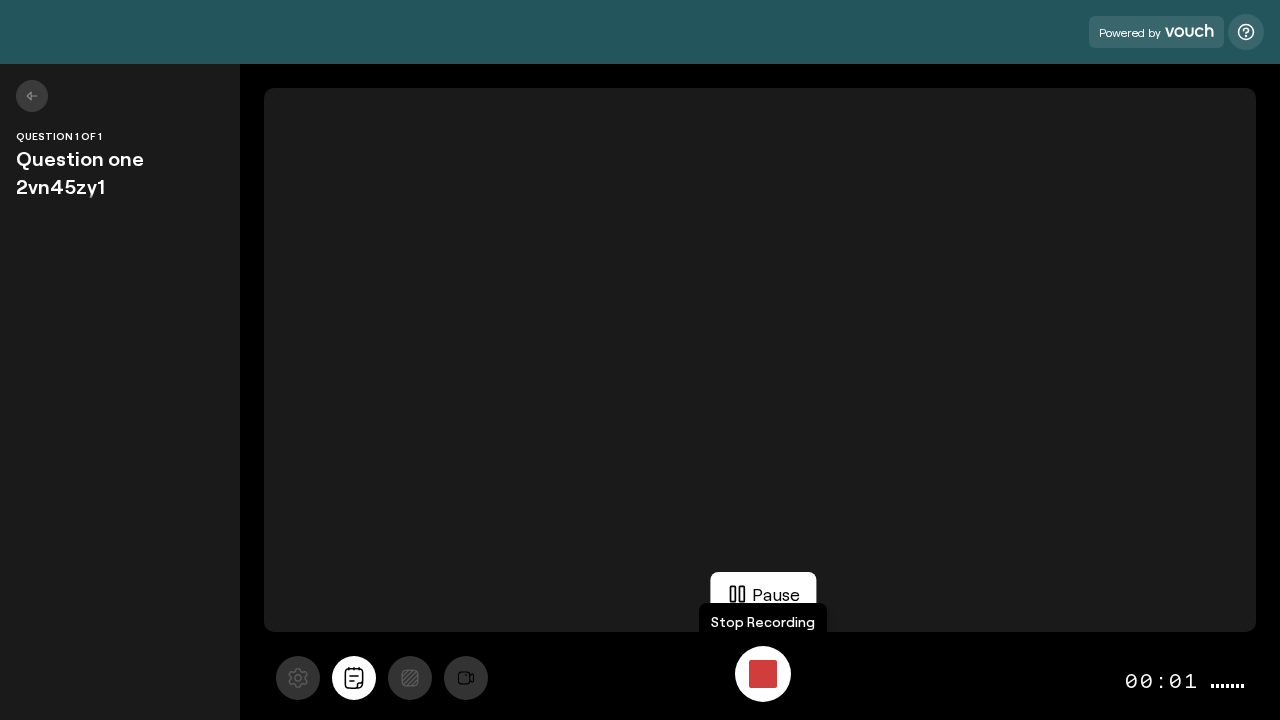 click at bounding box center (763, 674) 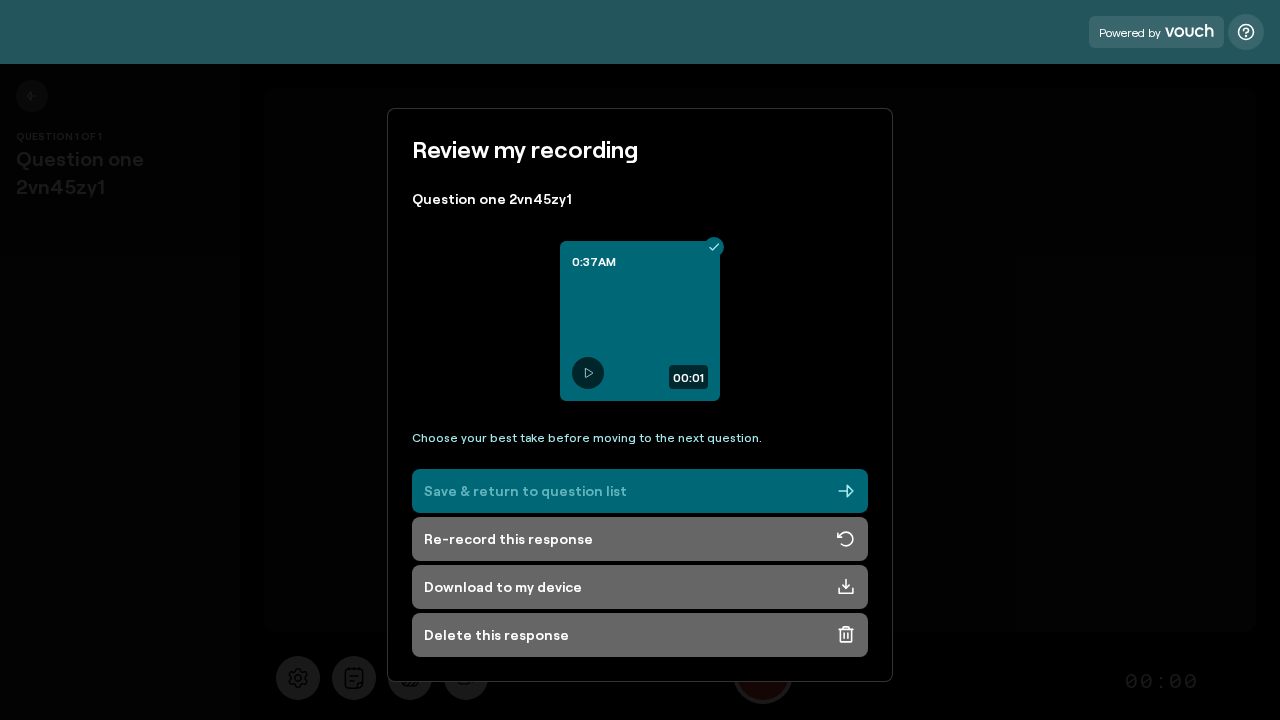 click on "Save & return to question list" at bounding box center [640, 491] 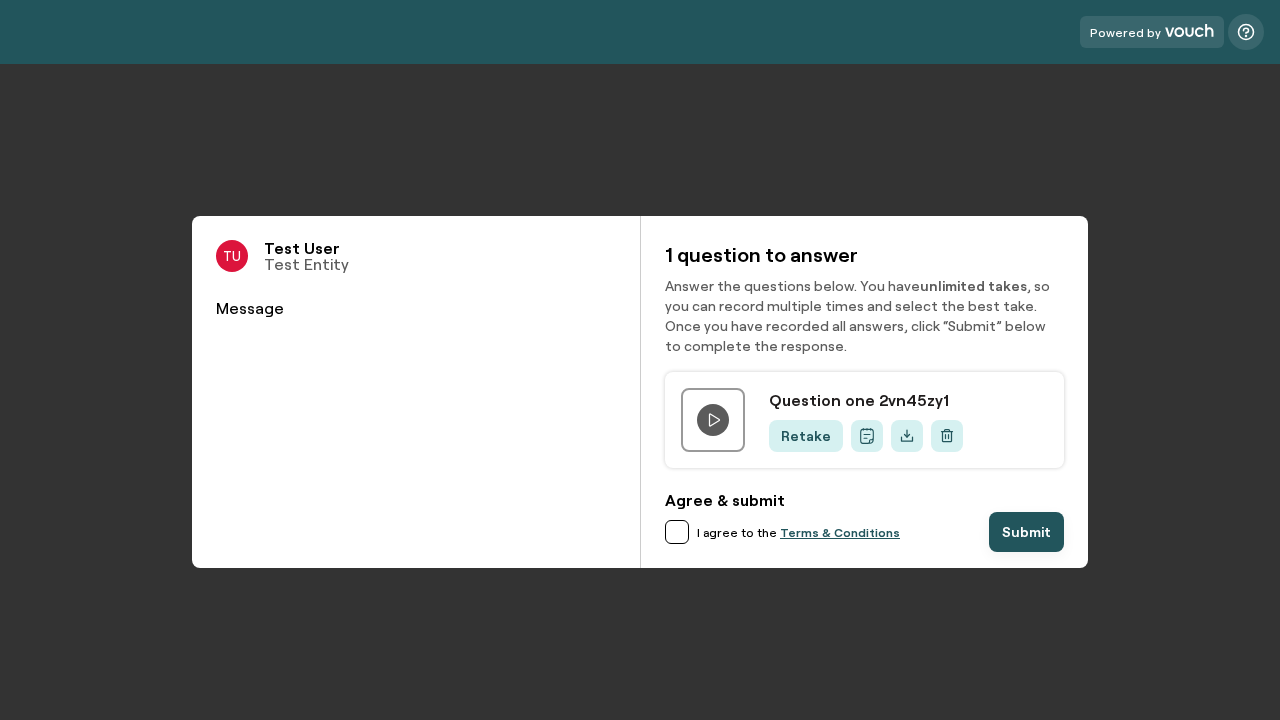 click at bounding box center (677, 532) 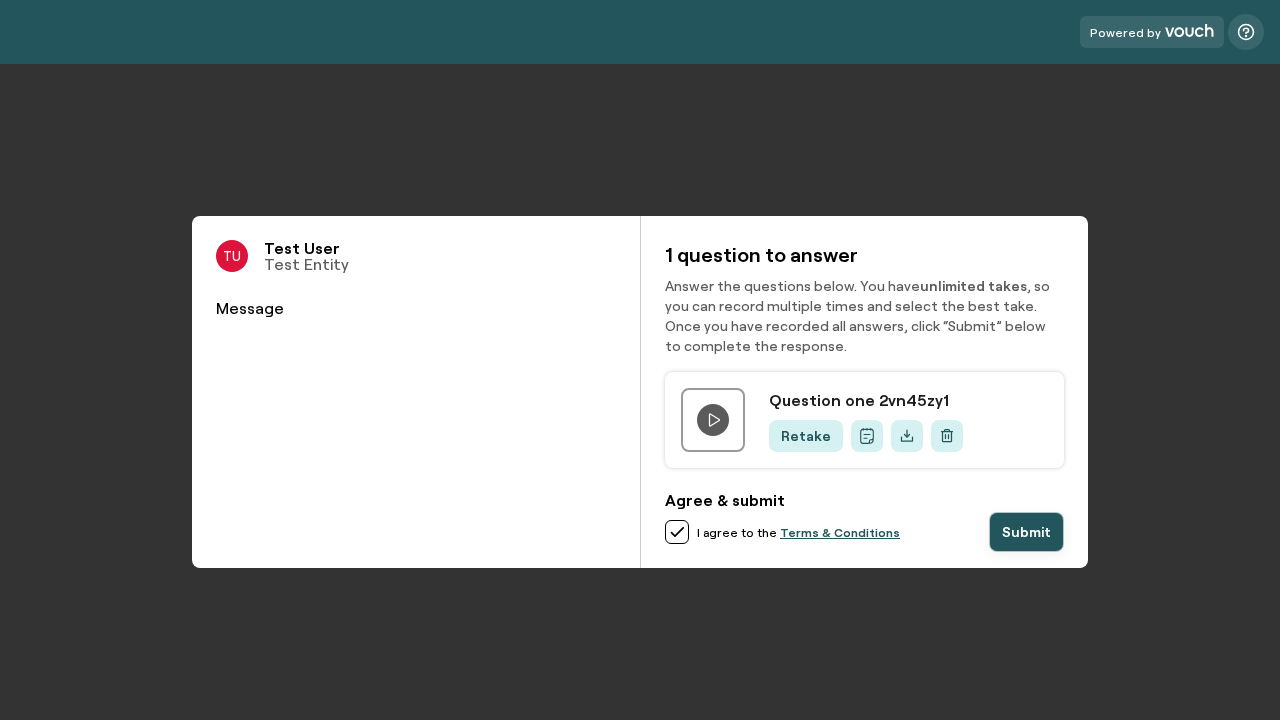click on "Submit" at bounding box center (1026, 532) 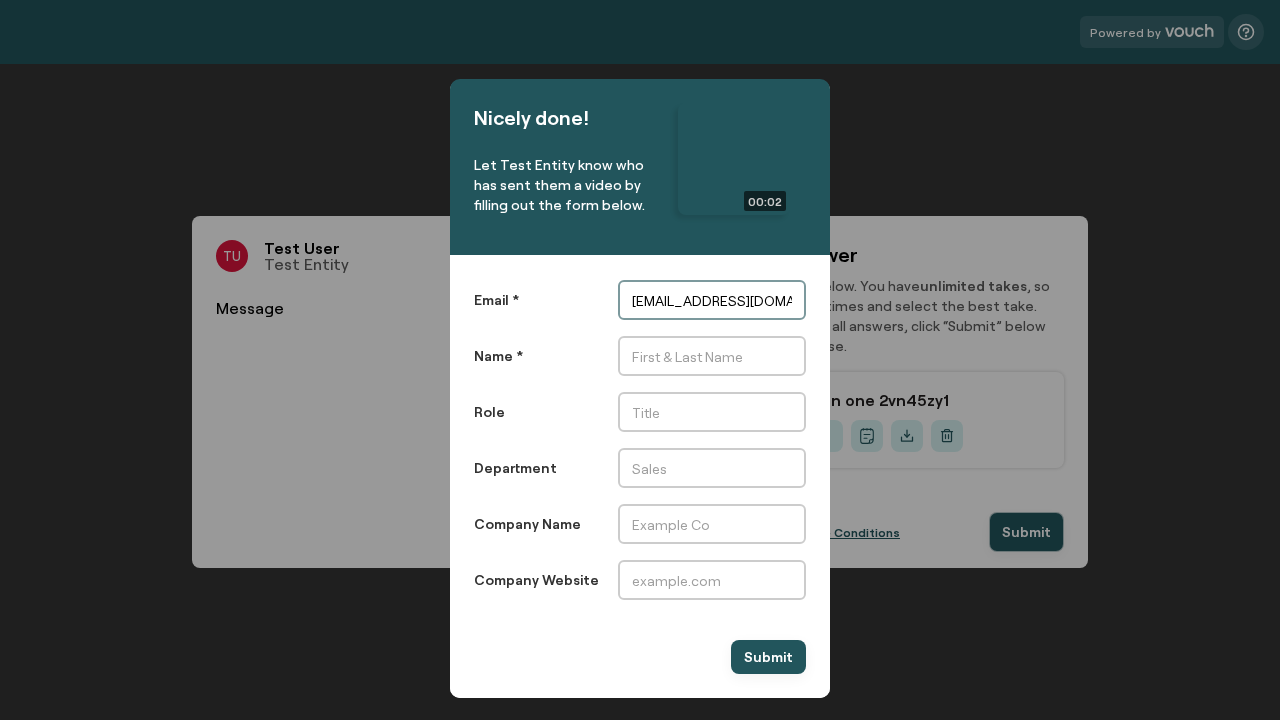 type on "automation+e2e-recorder-robot-2vn45zy1@5pzo7rg6.example.com" 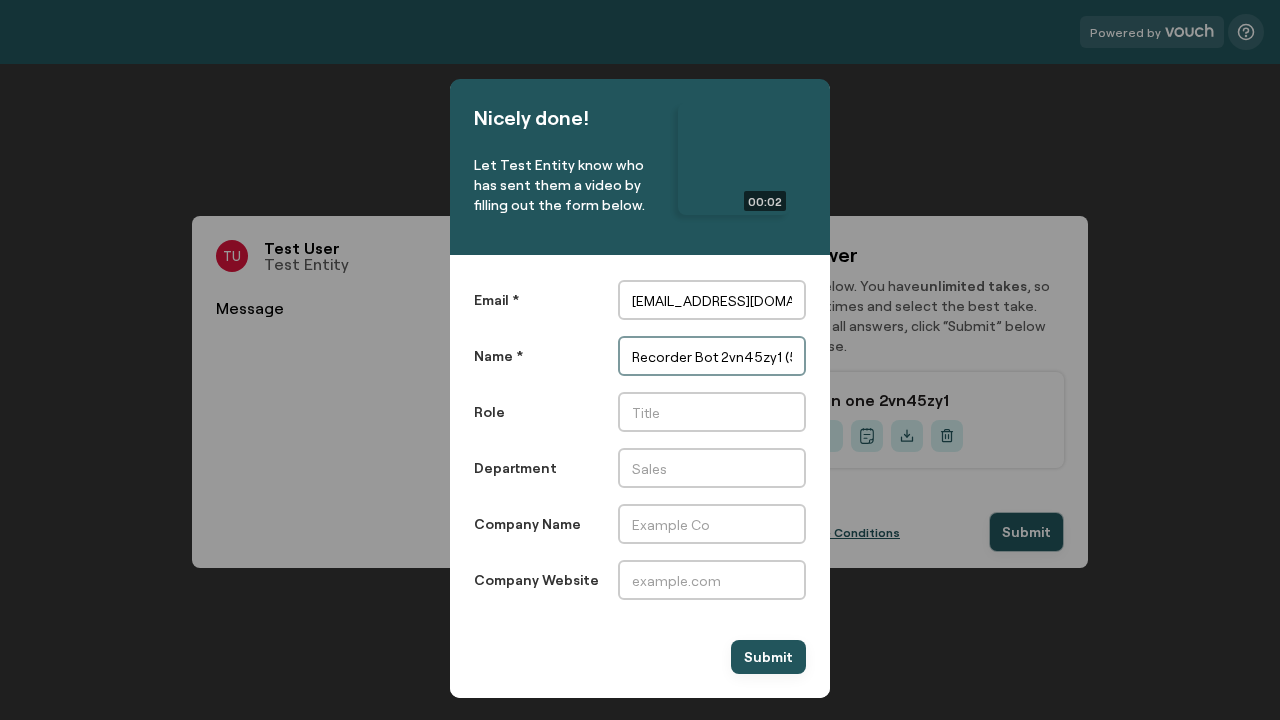 scroll, scrollTop: 0, scrollLeft: 0, axis: both 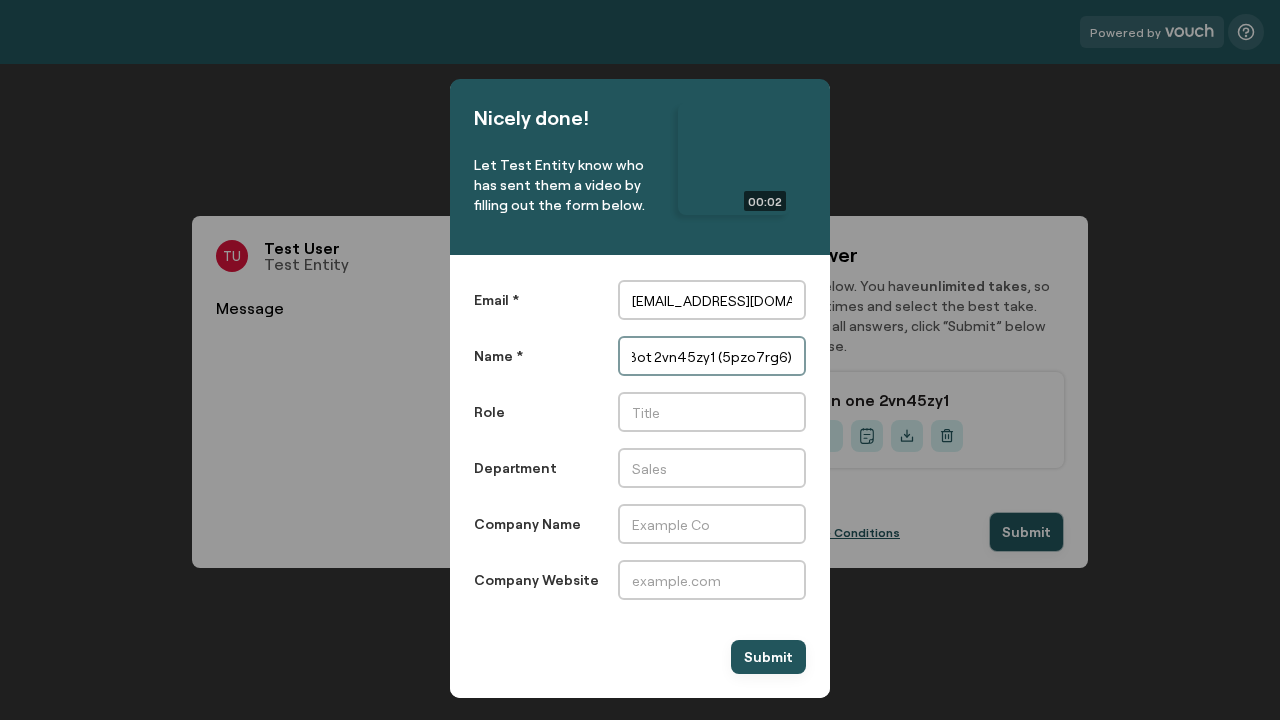 type on "Recorder Bot 2vn45zy1 (5pzo7rg6)" 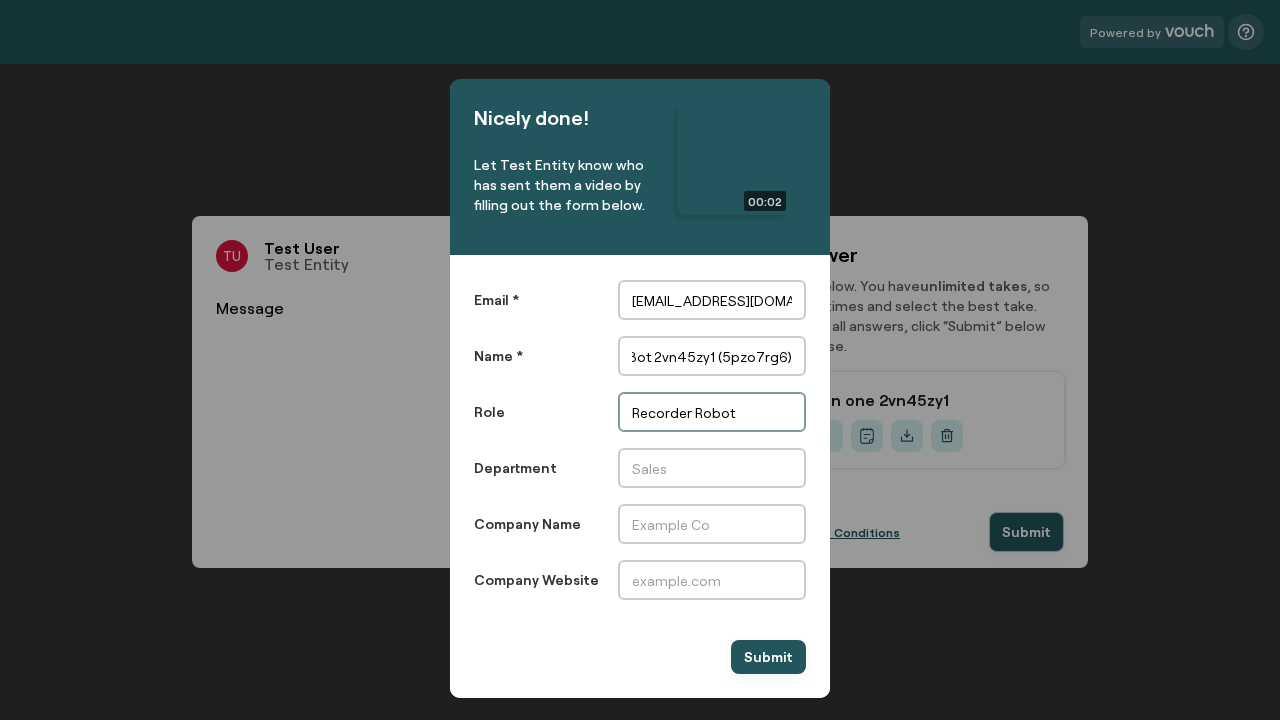 type on "Recorder Robot" 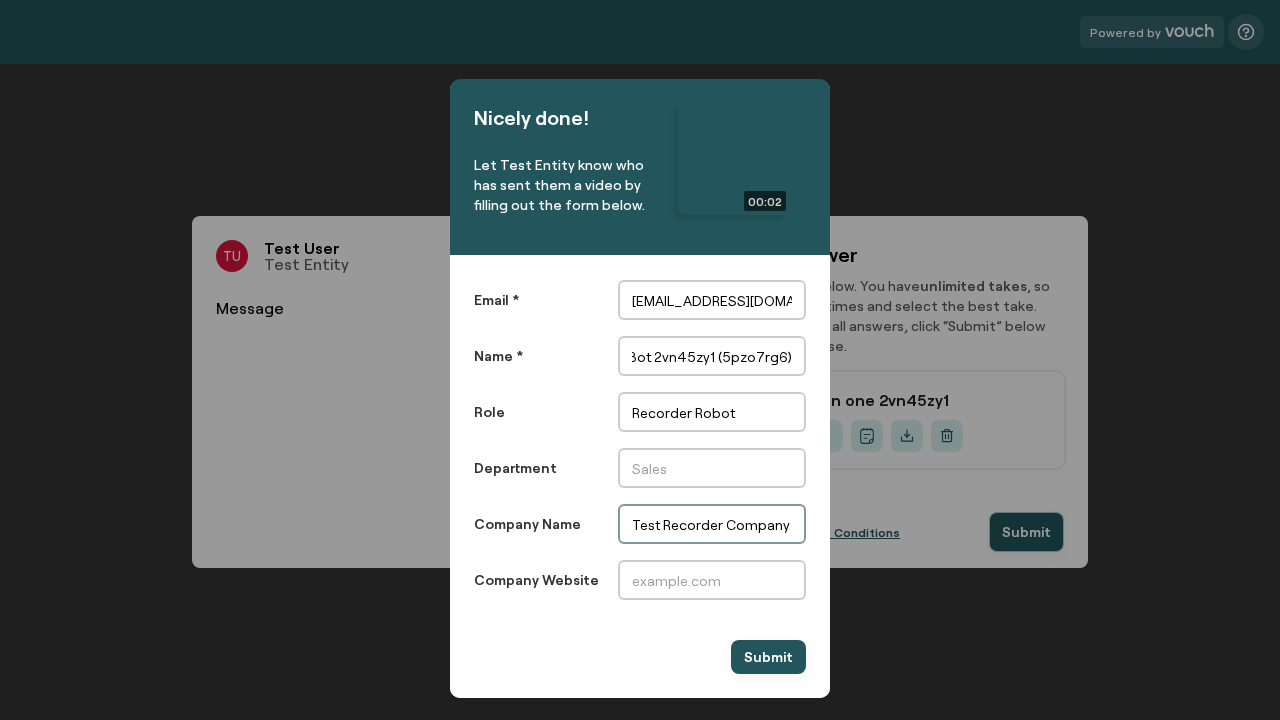 scroll, scrollTop: 0, scrollLeft: 0, axis: both 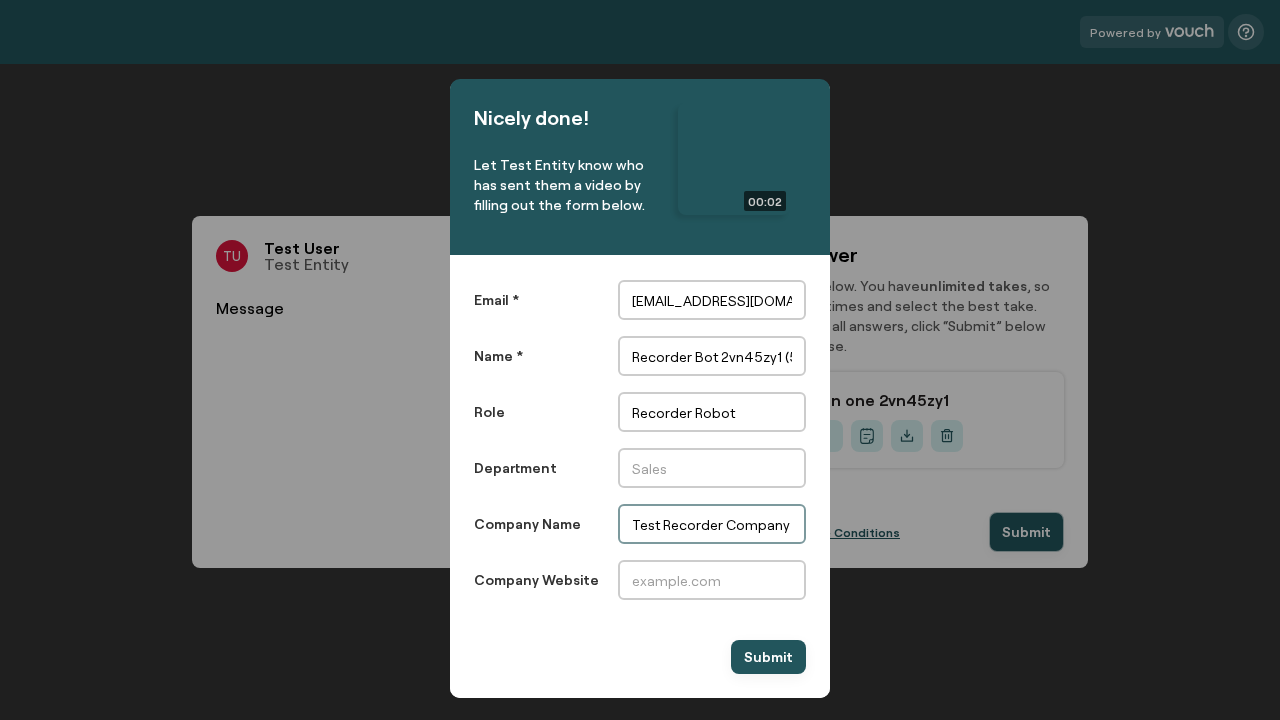 type on "Test Recorder Company (5pzo7rg6)" 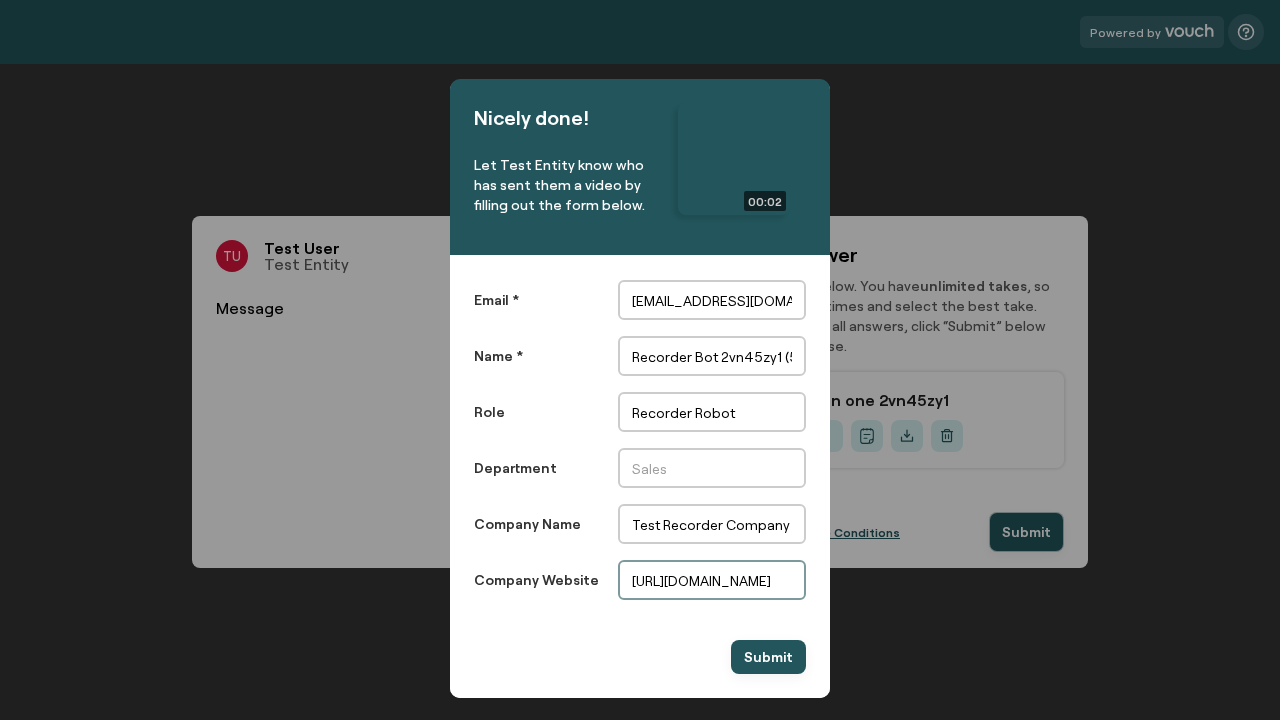 scroll, scrollTop: 0, scrollLeft: 0, axis: both 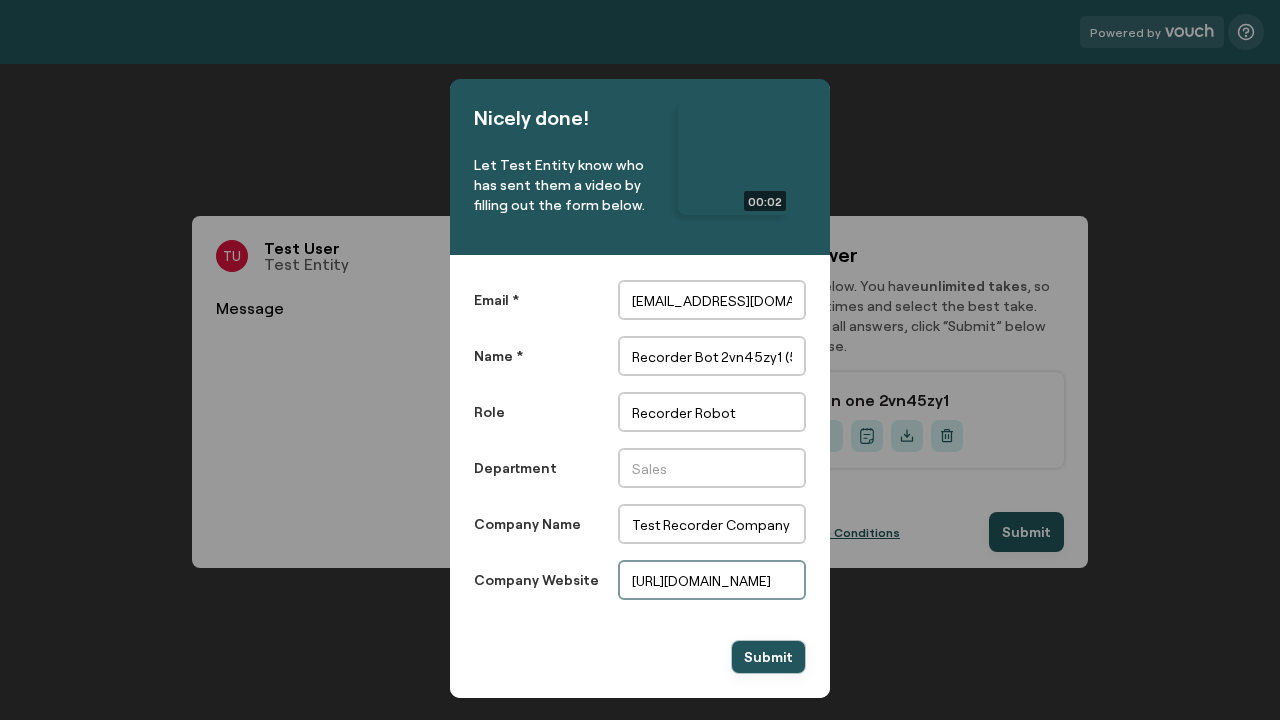 type on "https://5pzo7rg6.example.com" 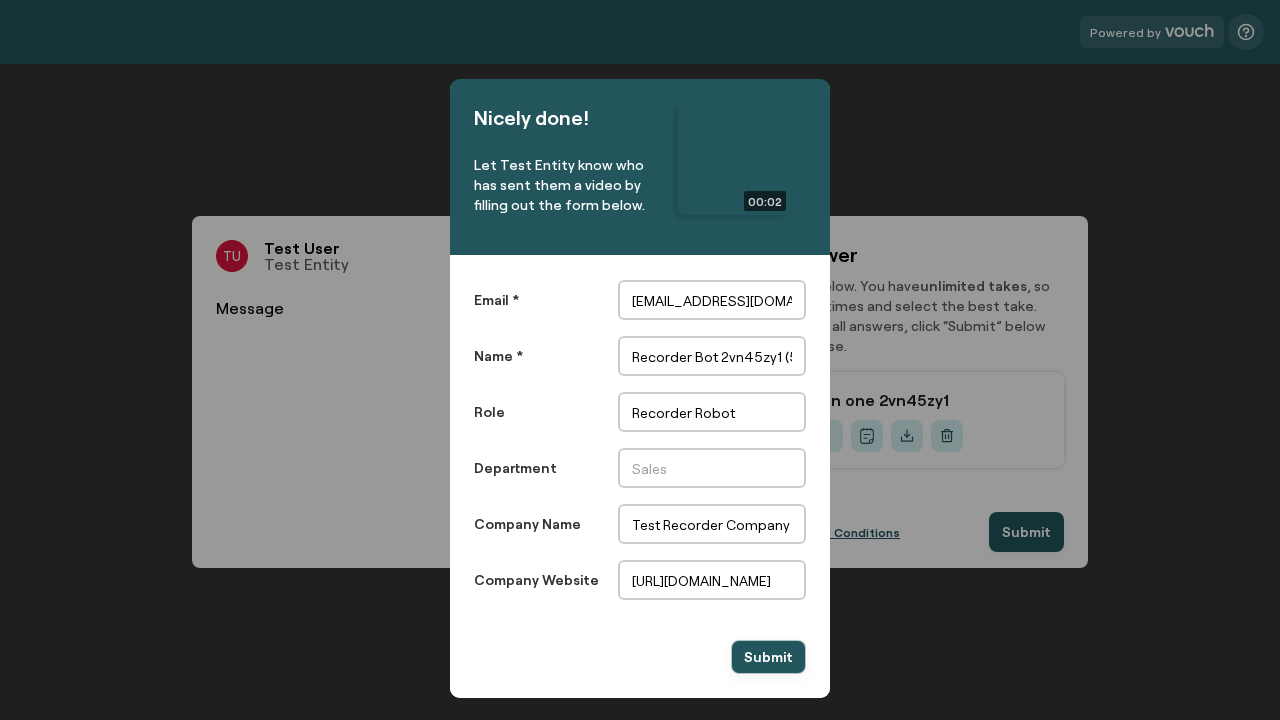 click on "Submit" at bounding box center [768, 657] 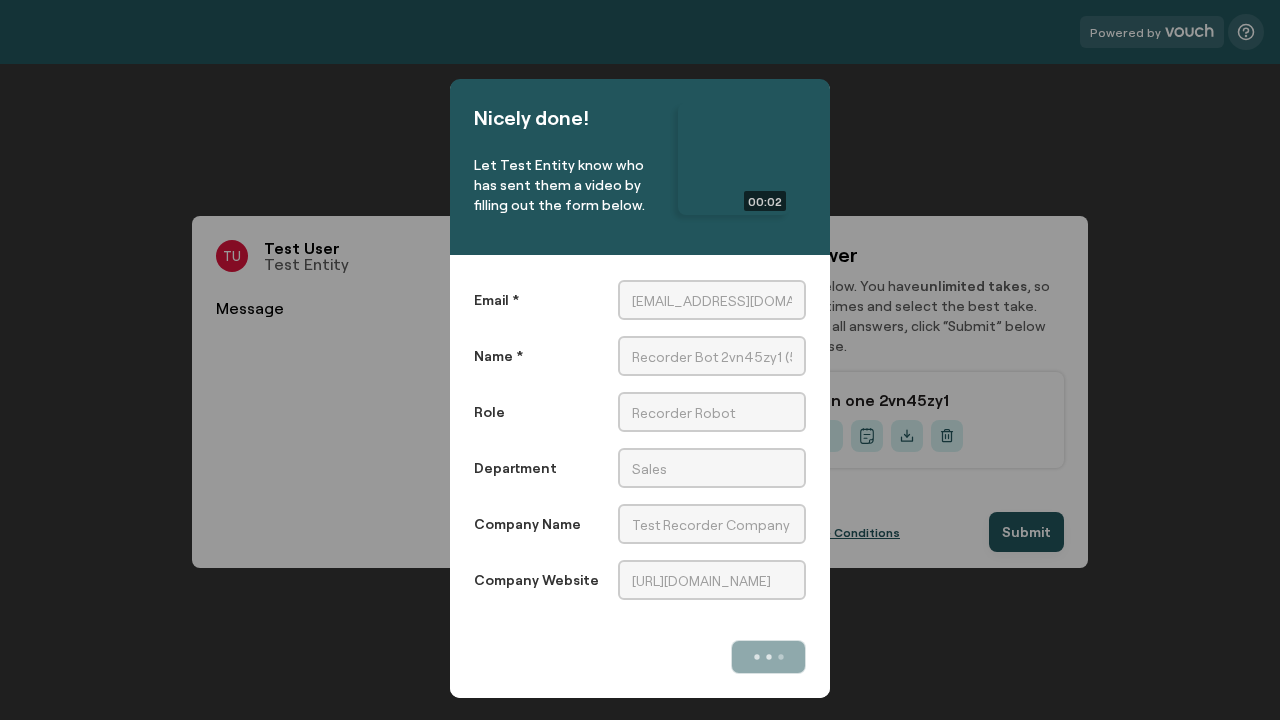 scroll, scrollTop: 0, scrollLeft: 0, axis: both 